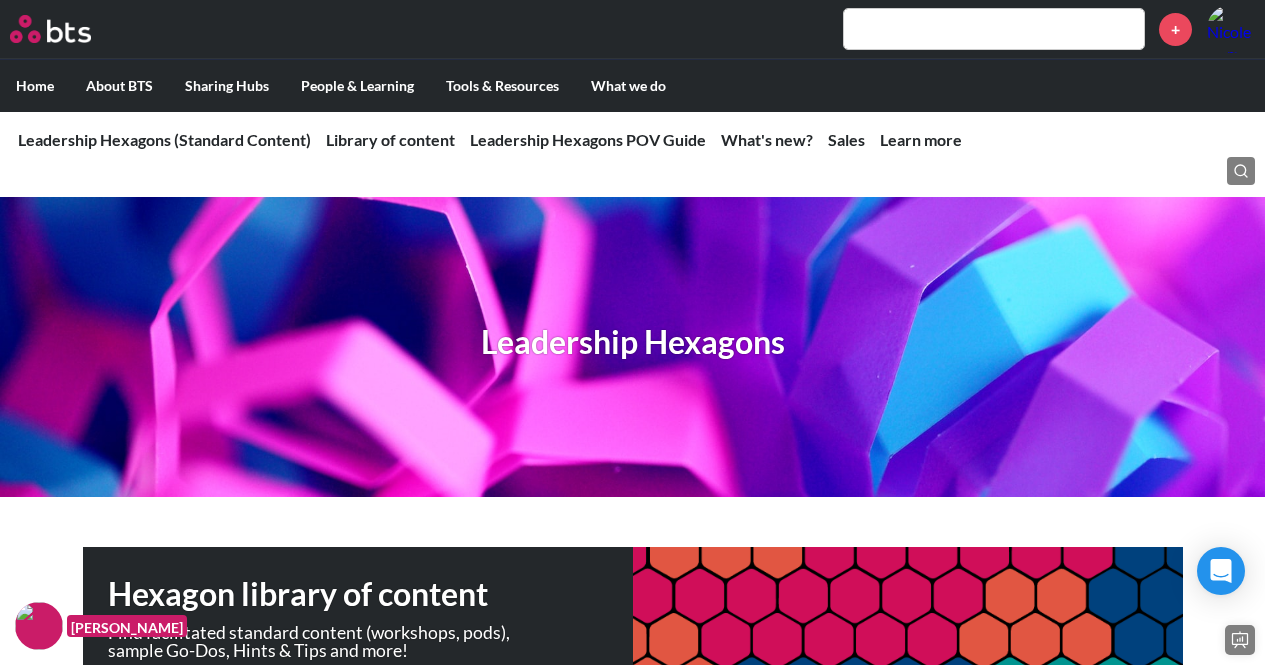scroll, scrollTop: 700, scrollLeft: 0, axis: vertical 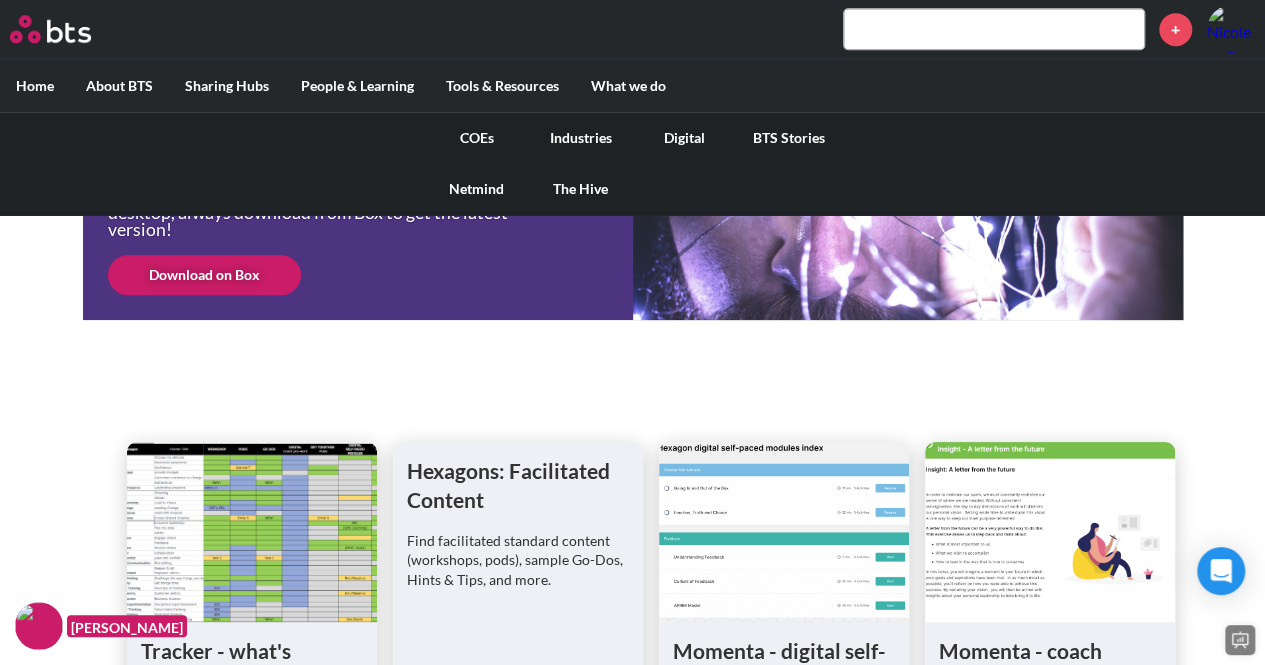 click on "COEs" at bounding box center [477, 138] 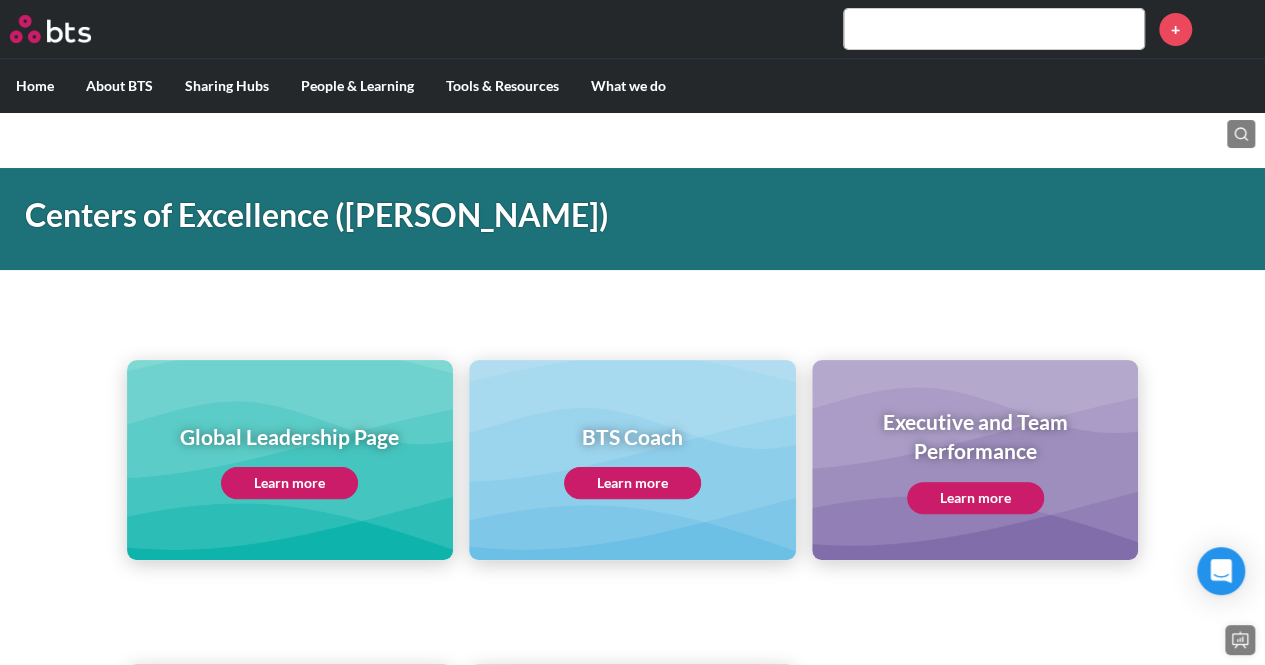 scroll, scrollTop: 0, scrollLeft: 0, axis: both 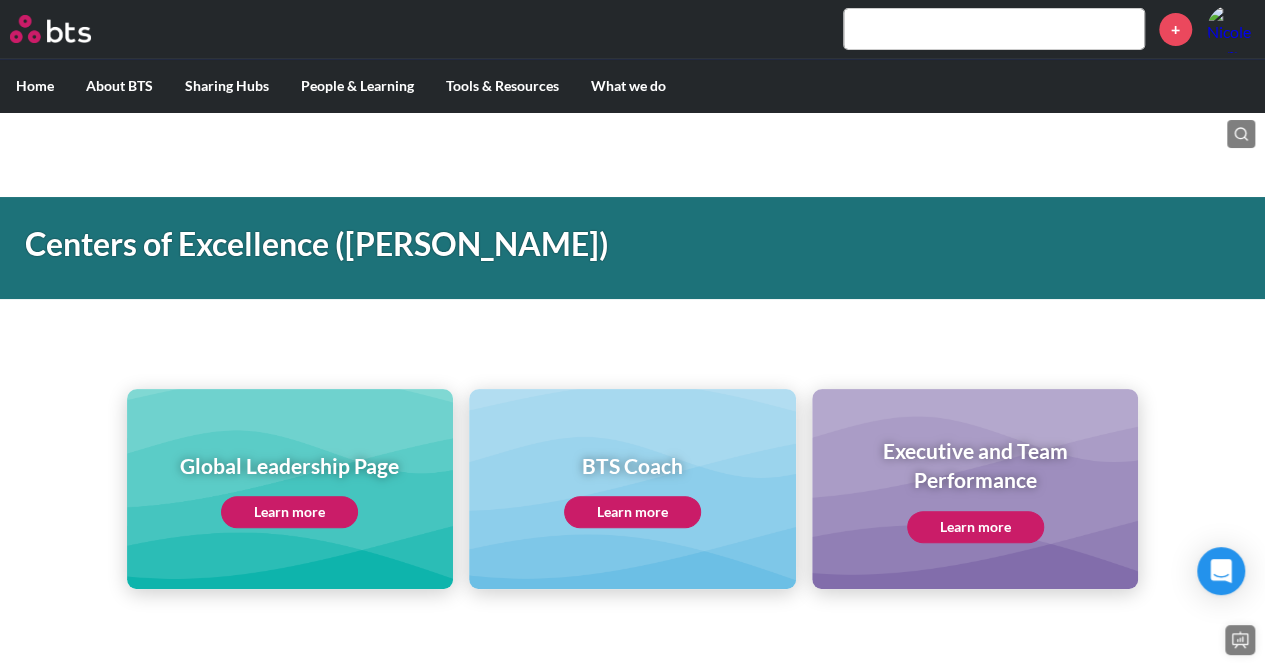 click on "Global Leadership Page Learn more" at bounding box center (290, 489) 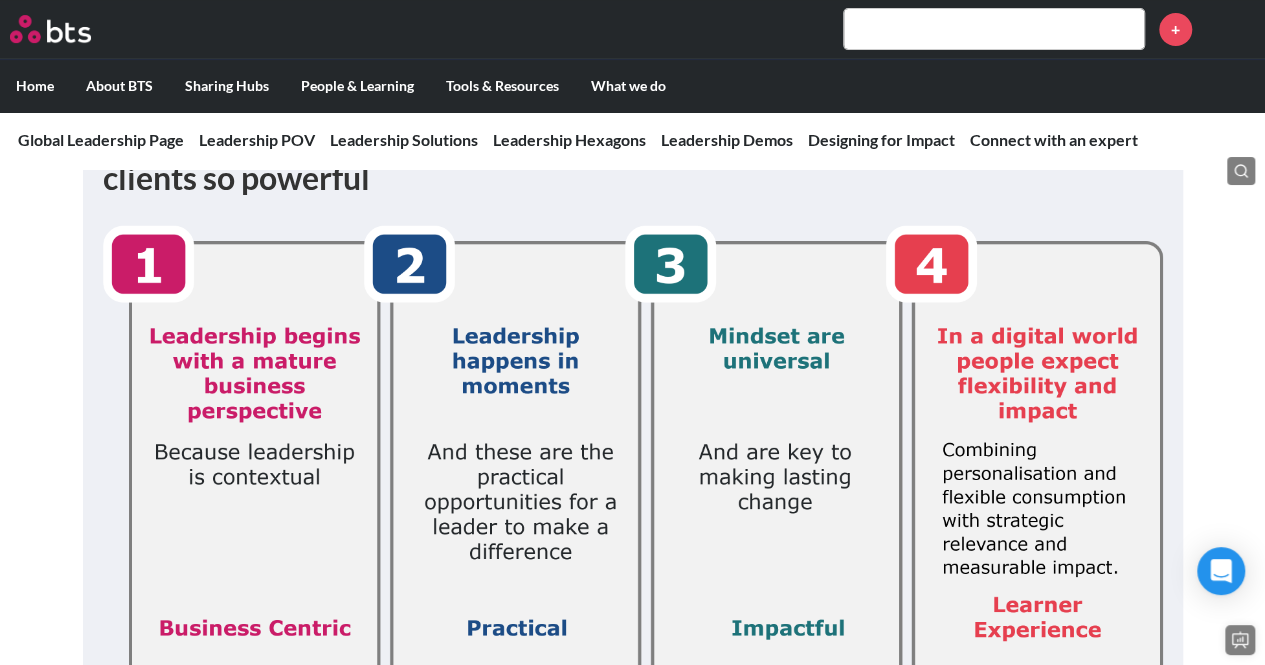 scroll, scrollTop: 348, scrollLeft: 0, axis: vertical 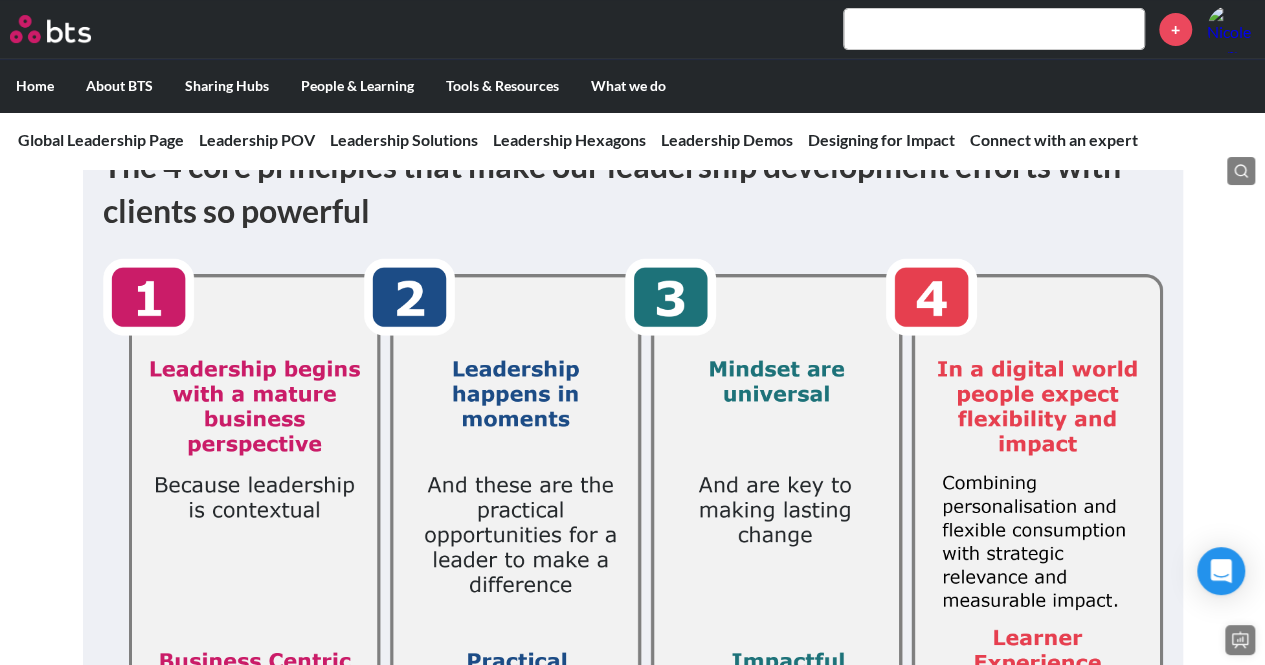 click at bounding box center [994, 29] 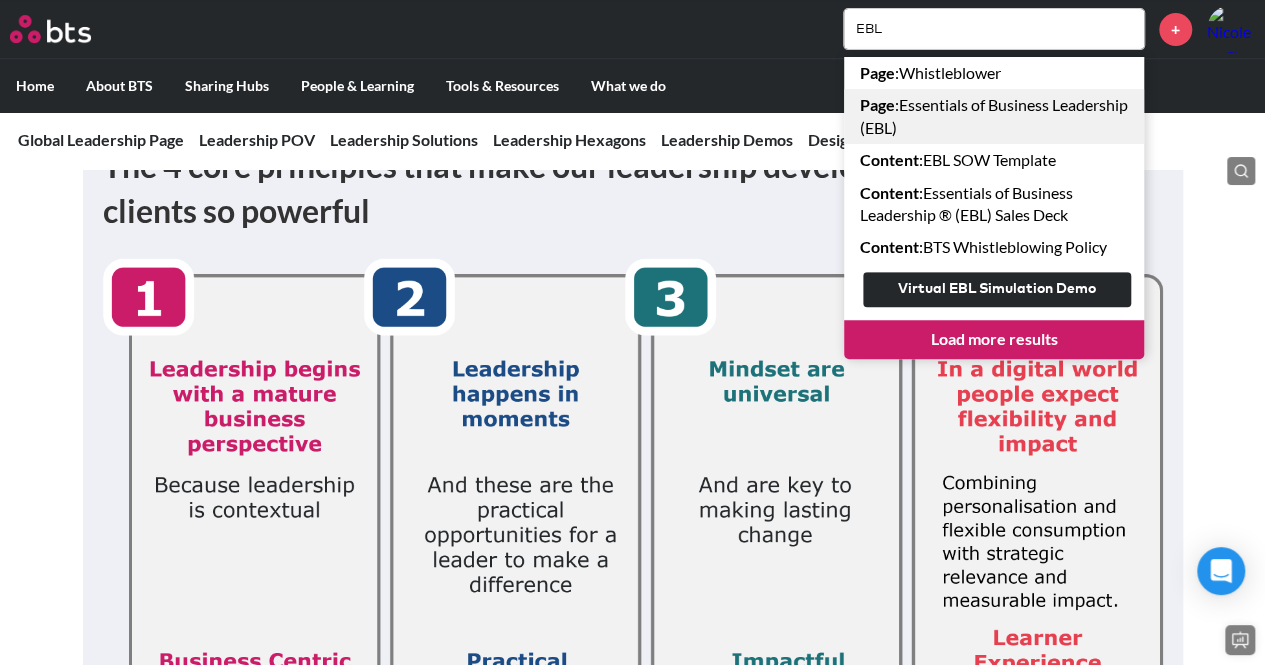 type on "EBL" 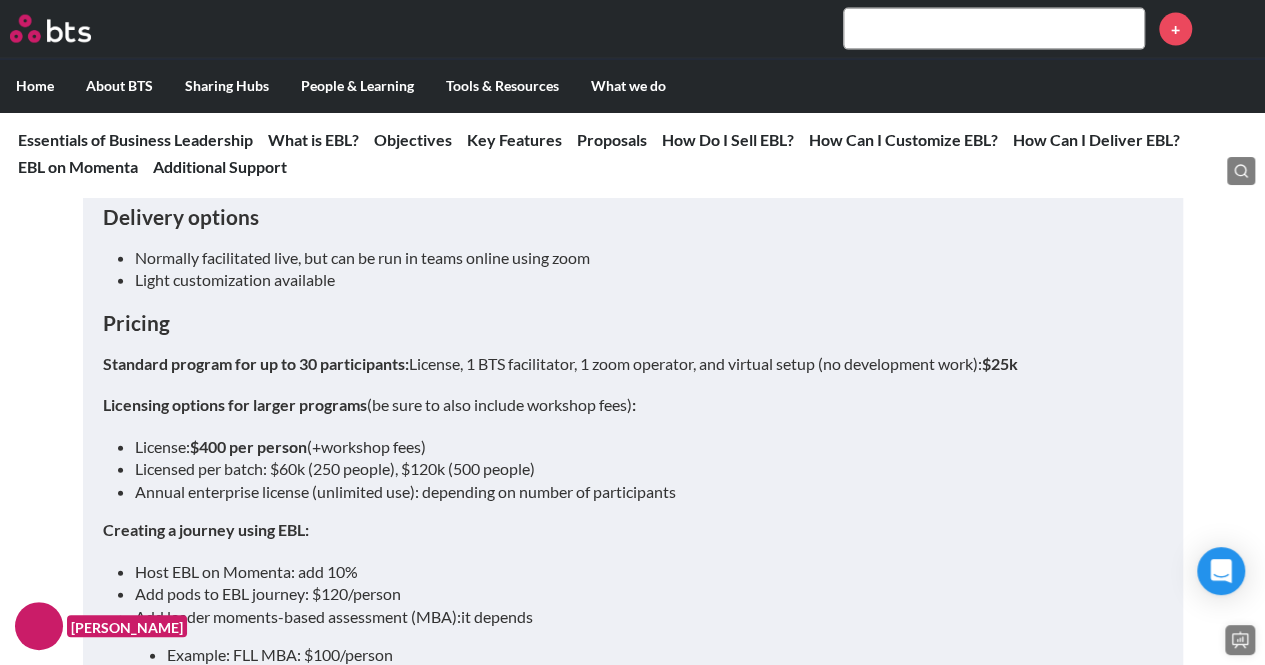 scroll, scrollTop: 6049, scrollLeft: 0, axis: vertical 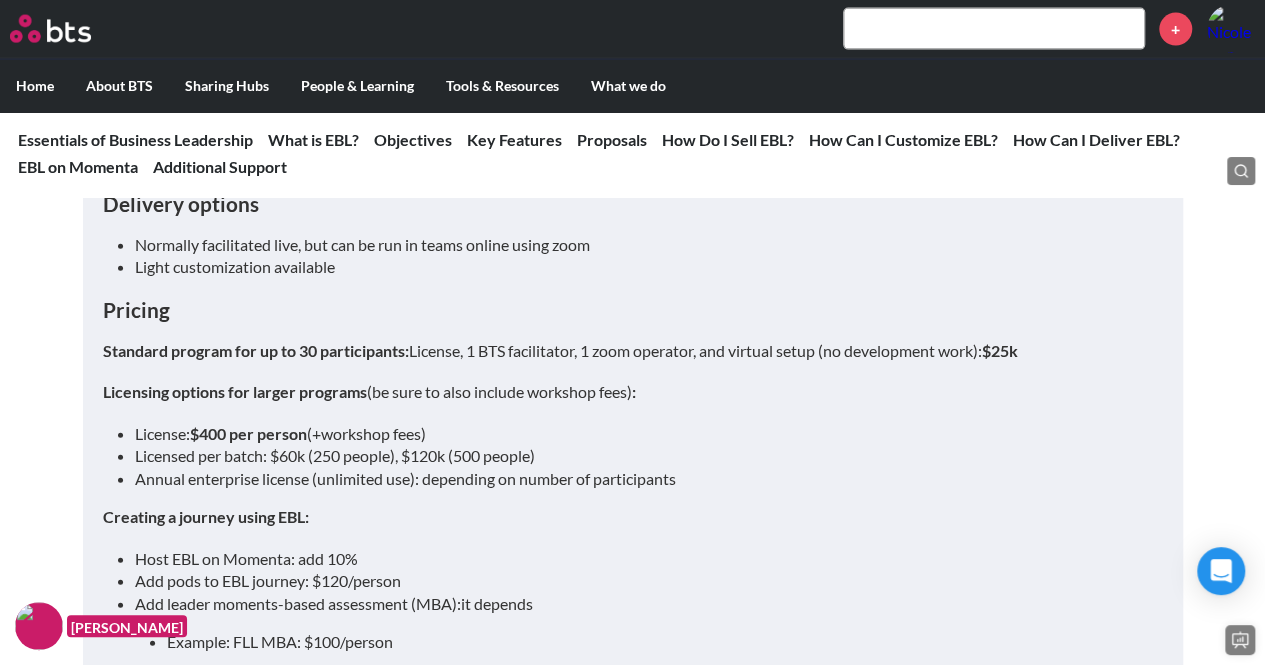 click at bounding box center (994, 29) 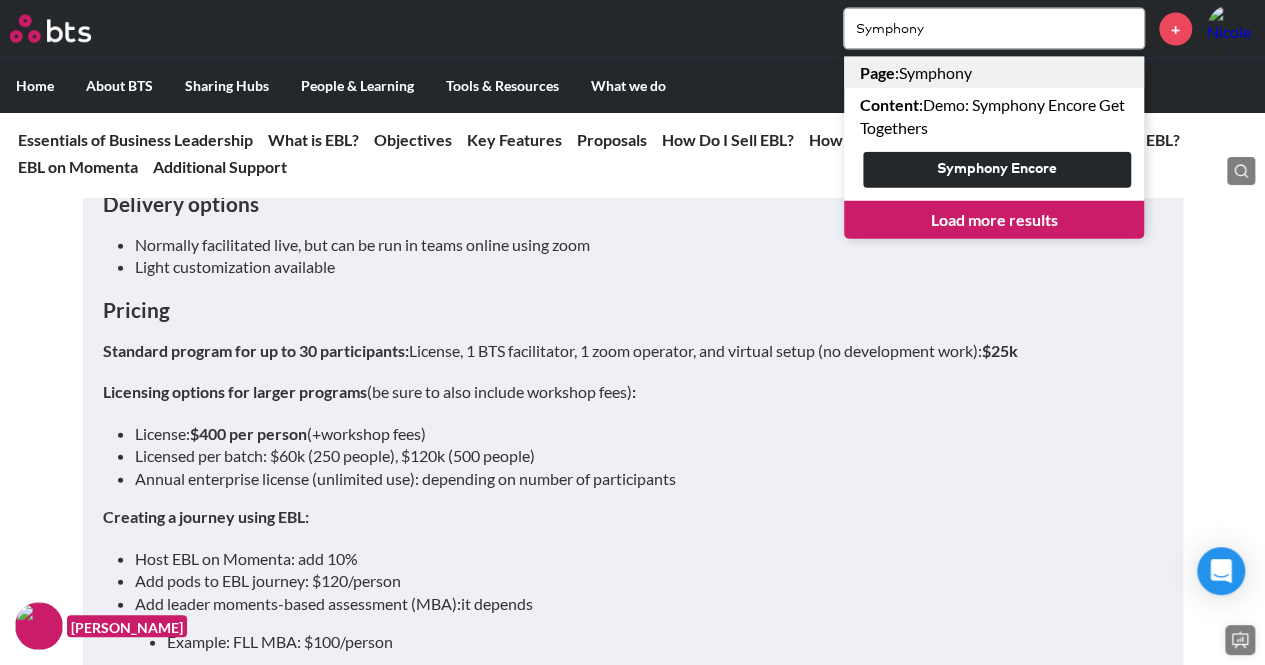 type on "Symphony" 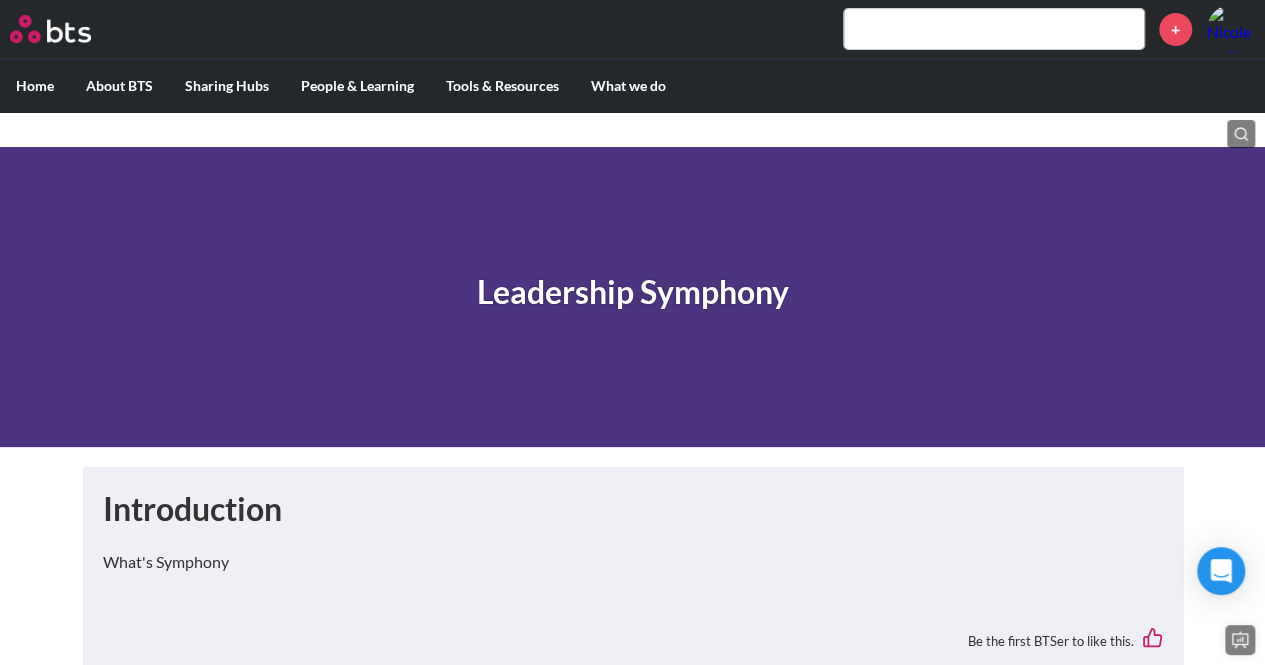 scroll, scrollTop: 0, scrollLeft: 0, axis: both 